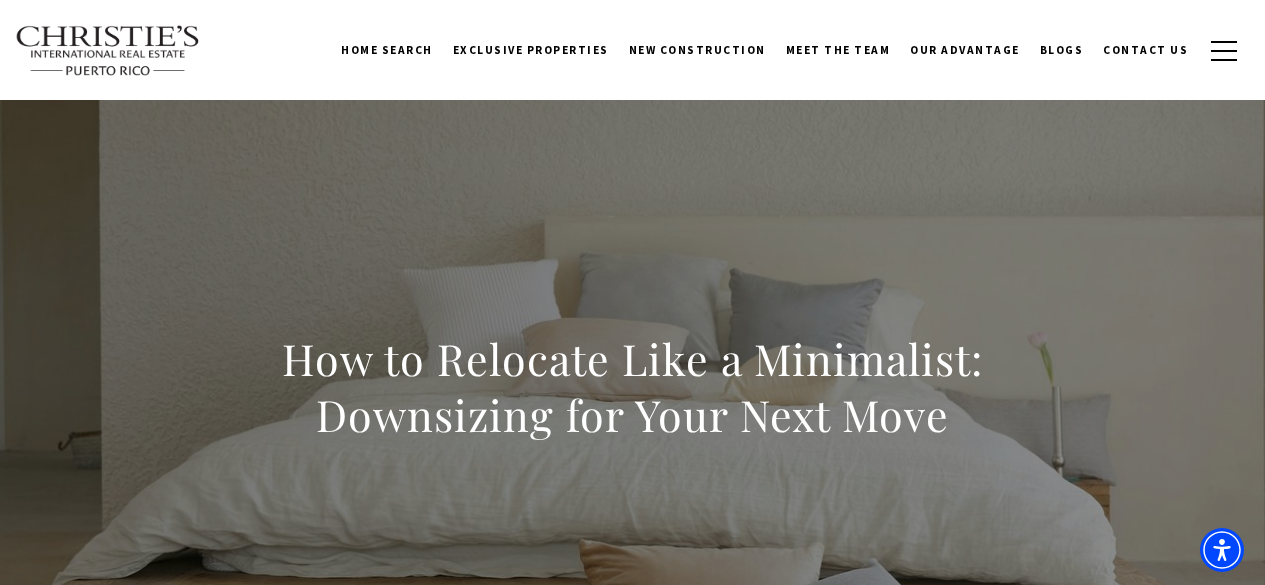 scroll, scrollTop: 1296, scrollLeft: 0, axis: vertical 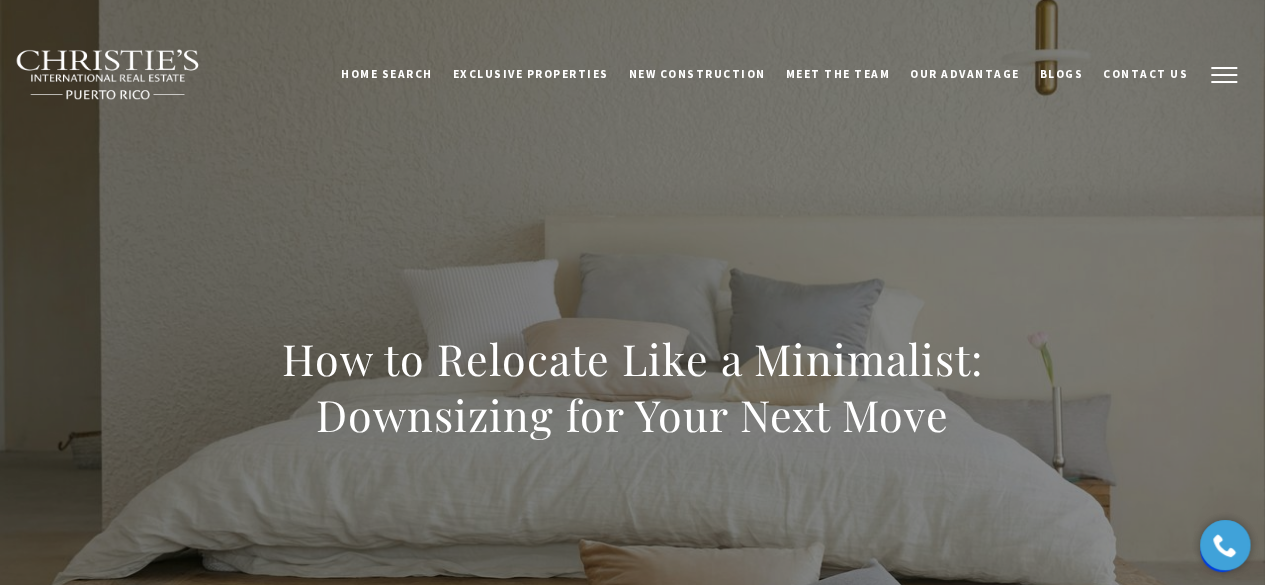 click at bounding box center [1224, 75] 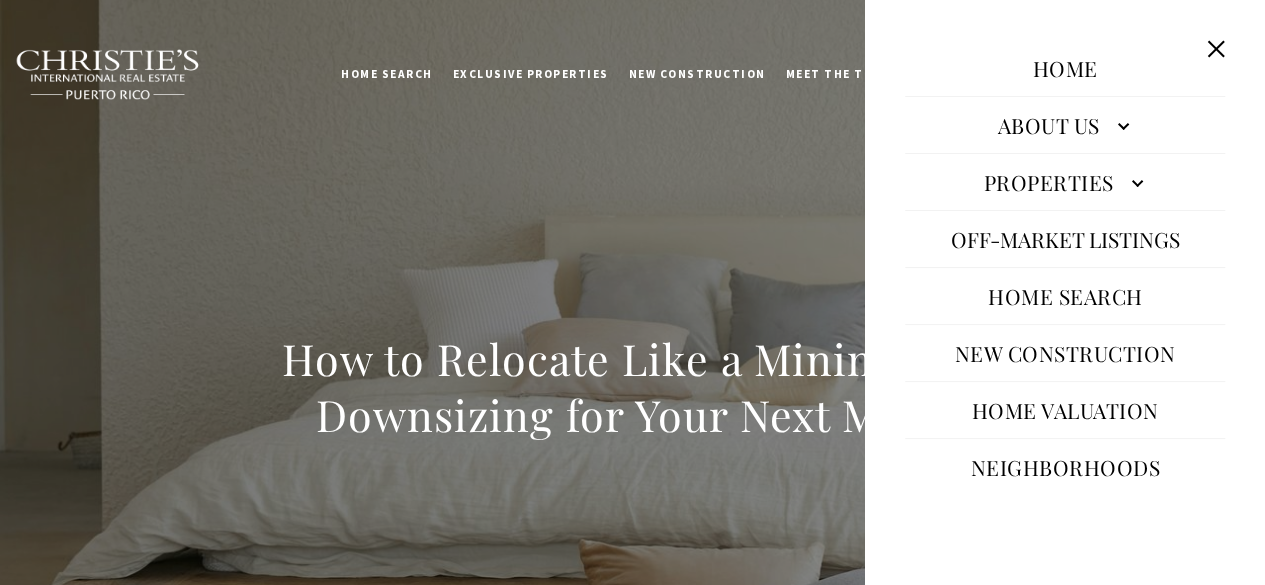 click on "Home
Our Story
Our Advantage
Specialists
About Us
Featured Properties
Past Transactions
Find A Home
Properties
Off-Market Listings
Home Search
New Construction
Home Valuation
Neighborhoods
Resources
Testimonials
Contact Us" at bounding box center [1065, 262] 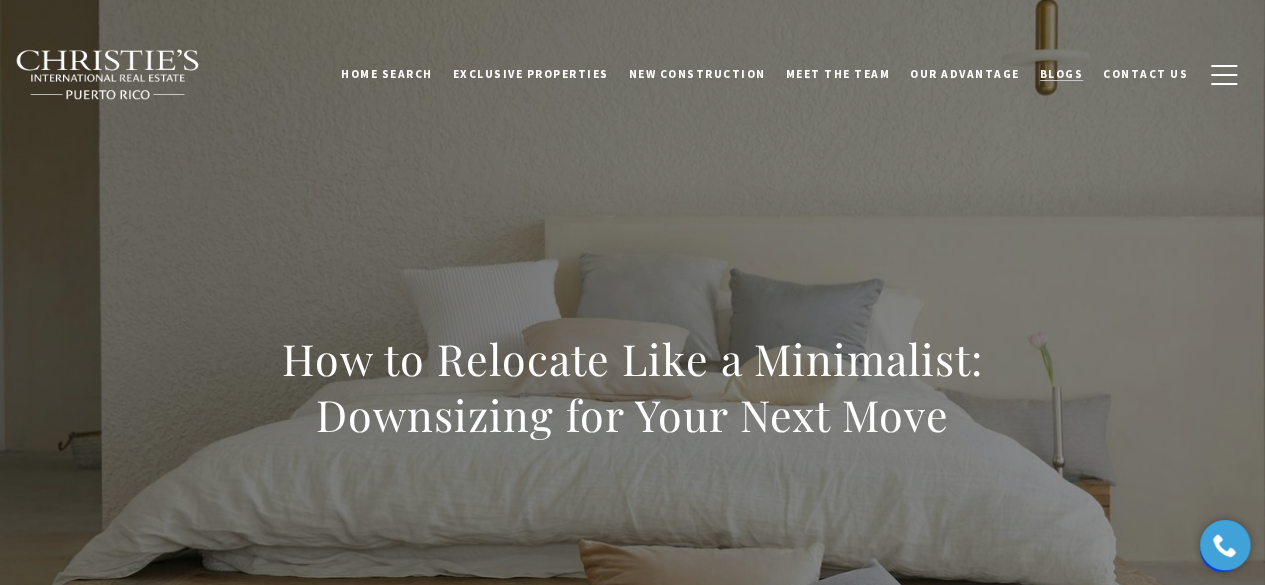 click on "Blogs" at bounding box center [1062, 74] 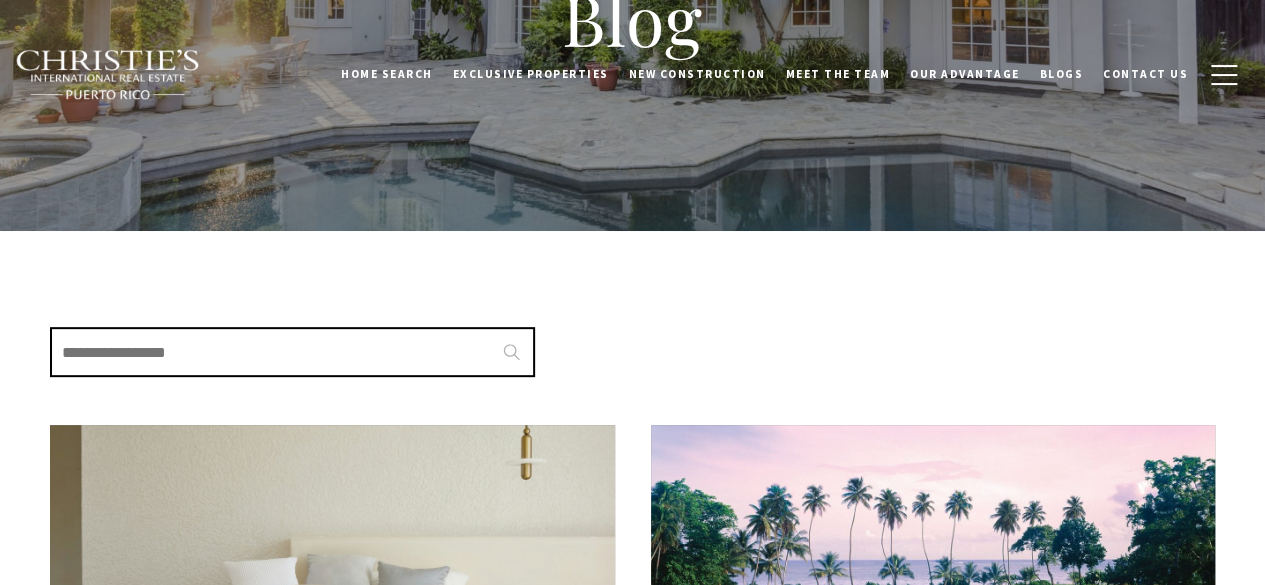 scroll, scrollTop: 0, scrollLeft: 0, axis: both 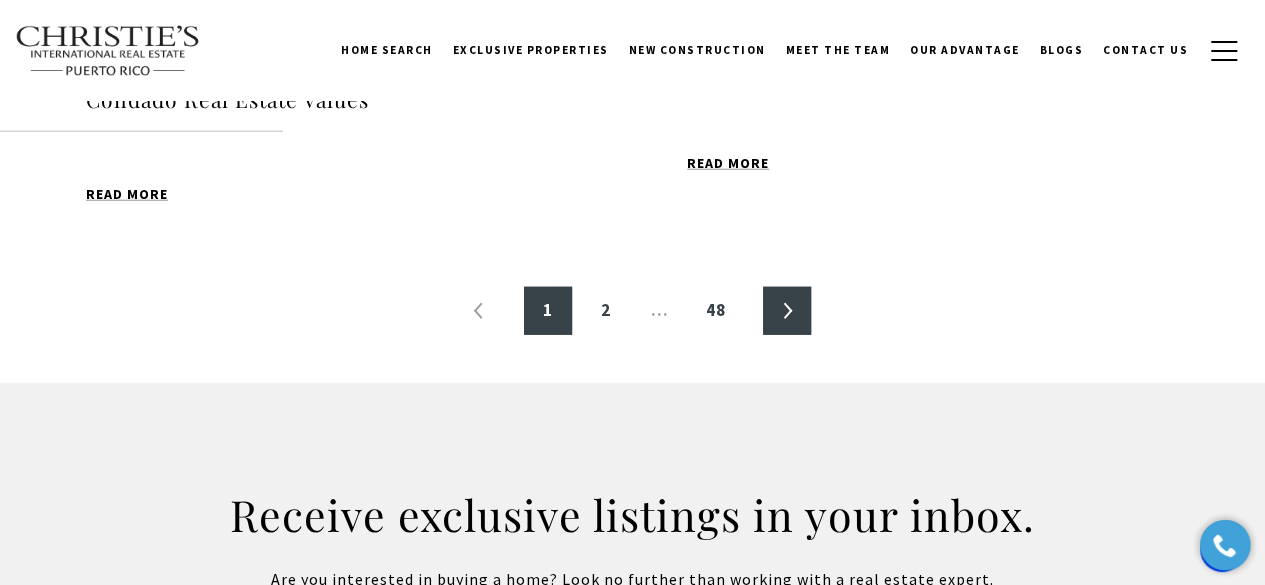 click on "»" at bounding box center [787, 311] 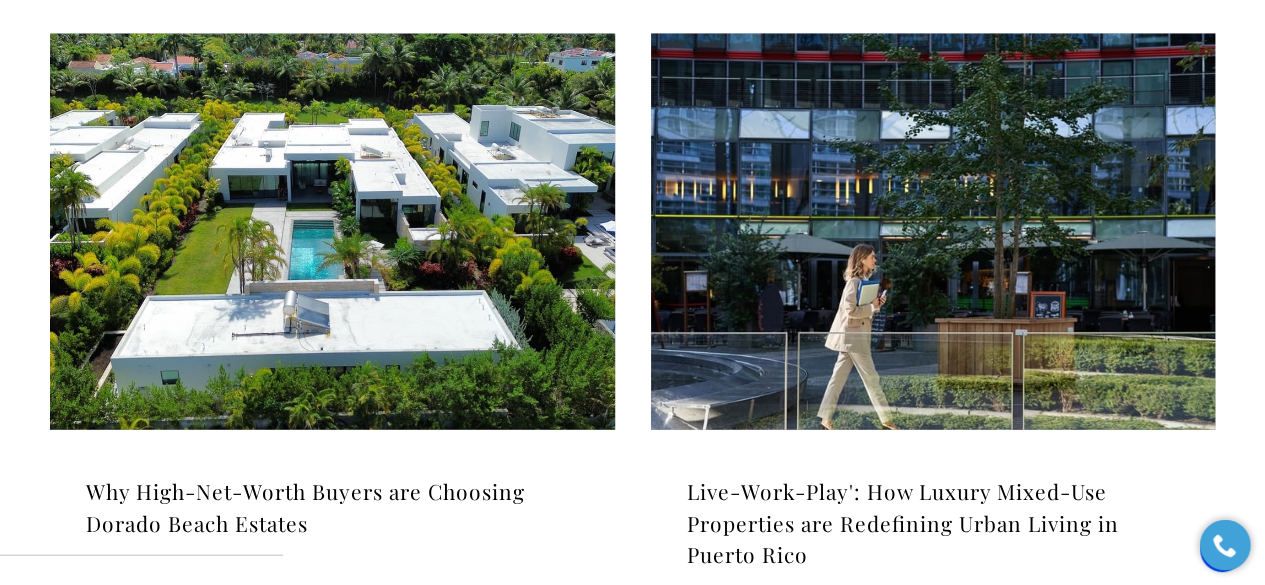 scroll, scrollTop: 2402, scrollLeft: 0, axis: vertical 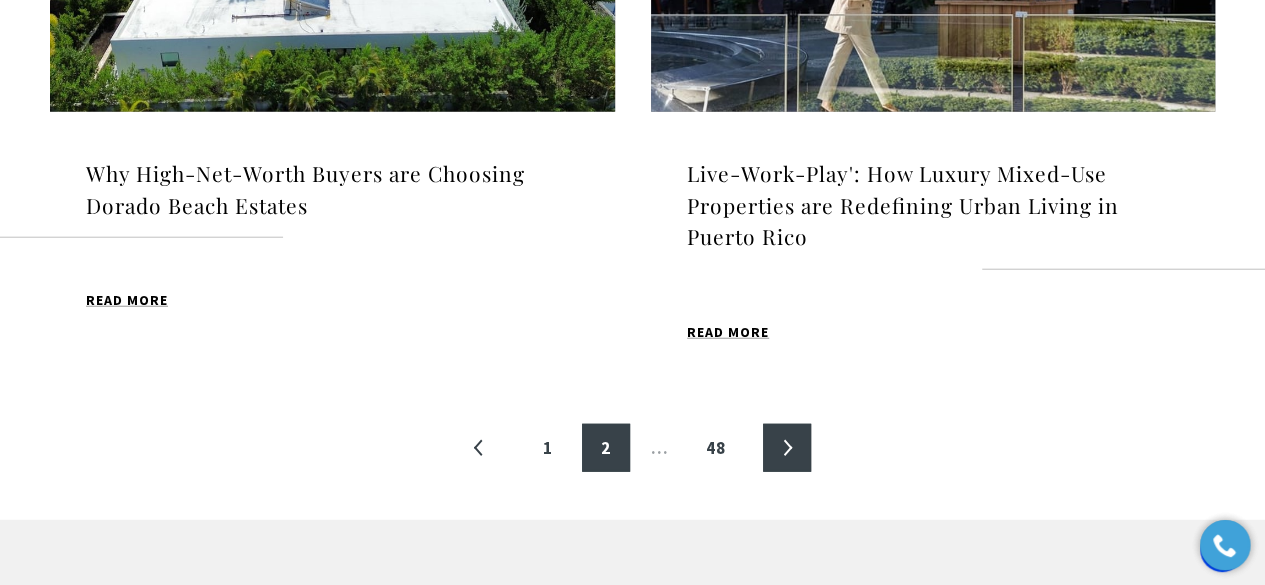 click on "»" at bounding box center (787, 448) 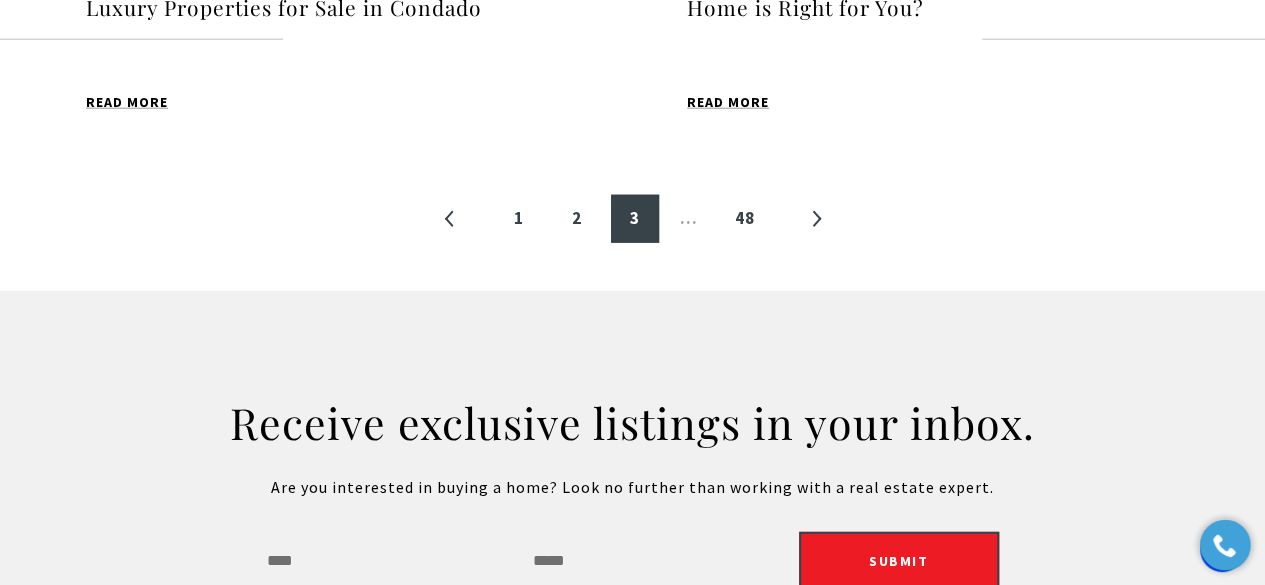 scroll, scrollTop: 2644, scrollLeft: 0, axis: vertical 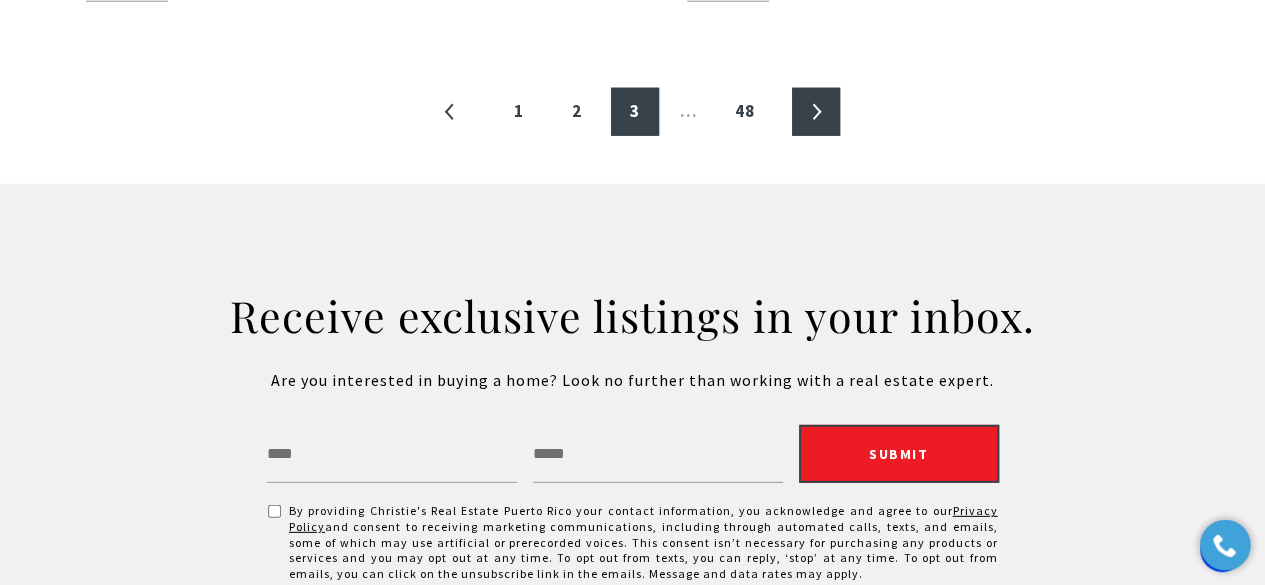 click on "»" at bounding box center [816, 112] 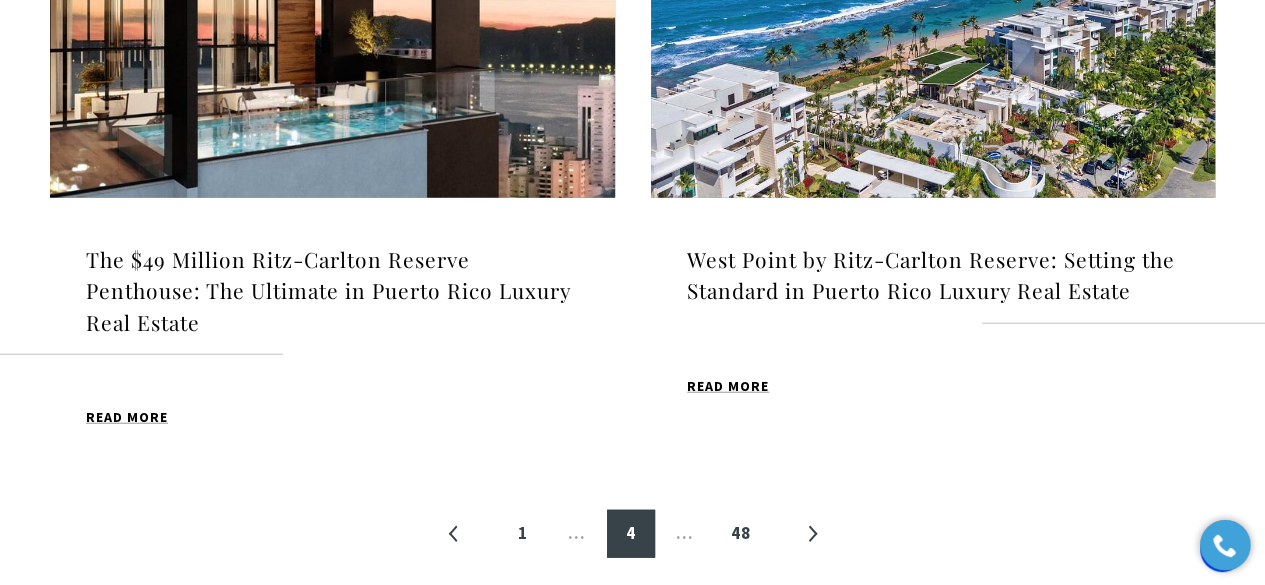 scroll, scrollTop: 2602, scrollLeft: 0, axis: vertical 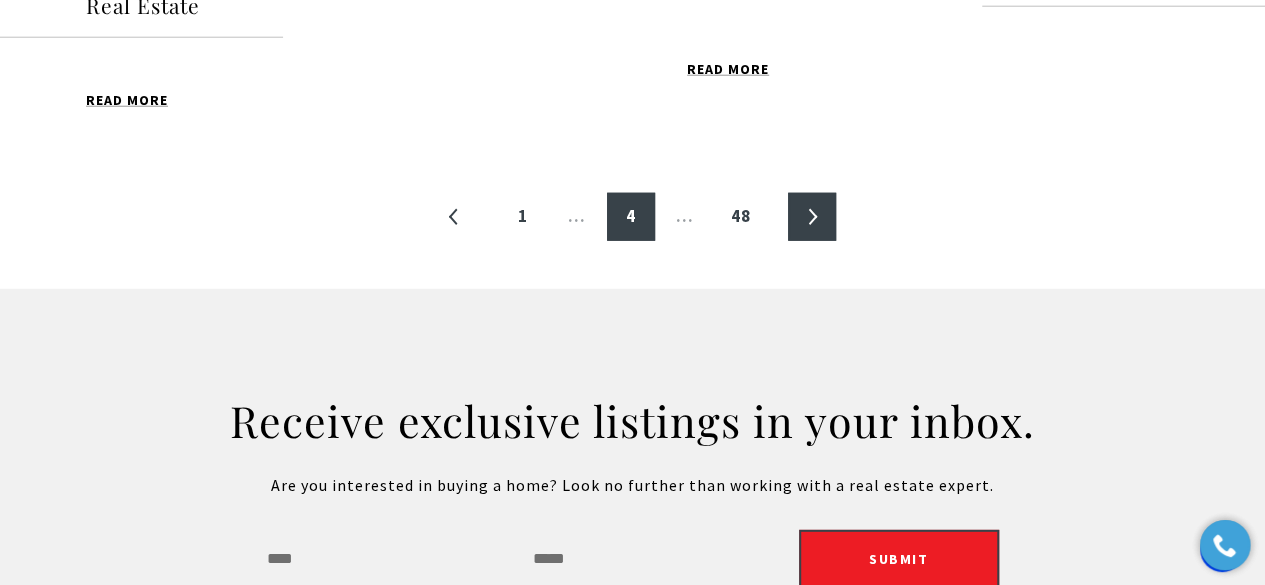 click on "»" at bounding box center [812, 217] 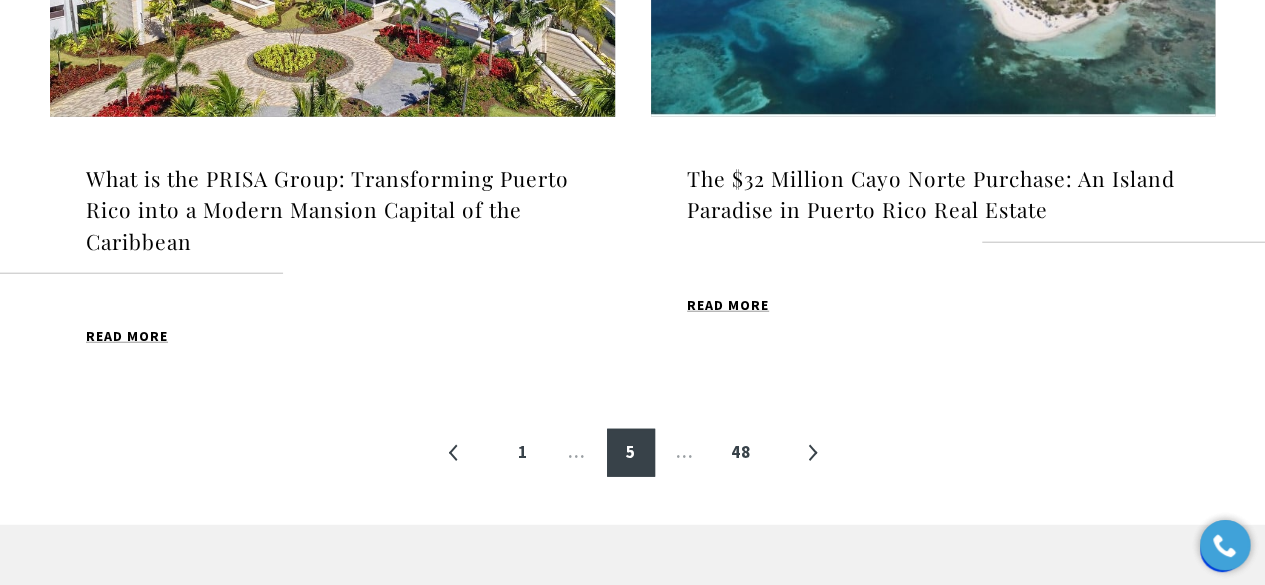 scroll, scrollTop: 2602, scrollLeft: 0, axis: vertical 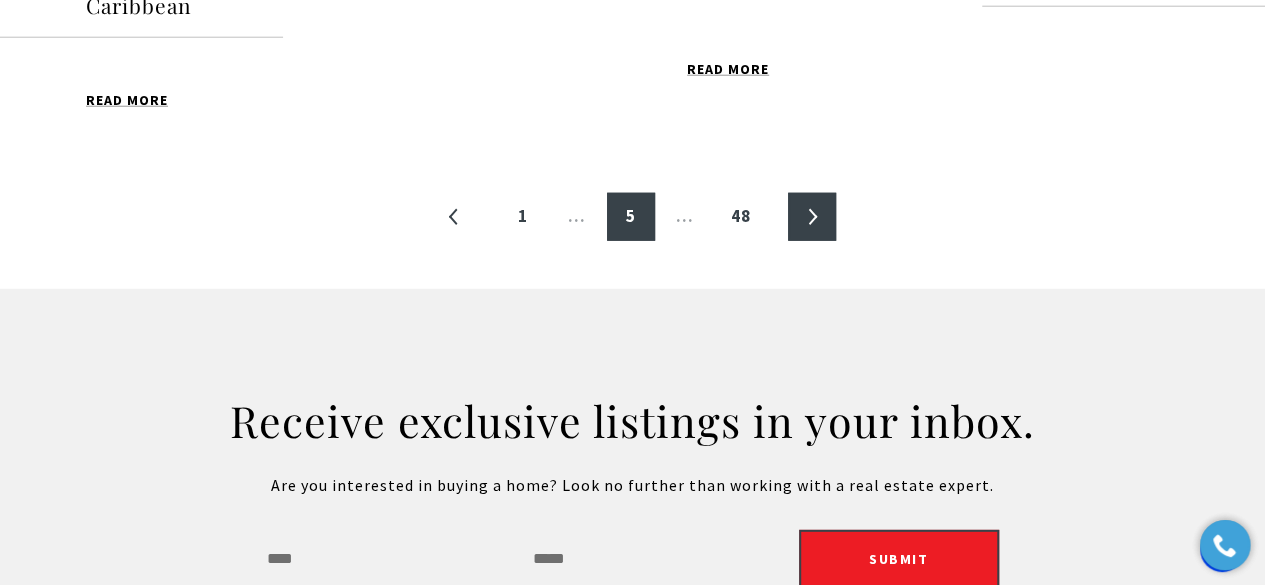 click on "»" at bounding box center [812, 217] 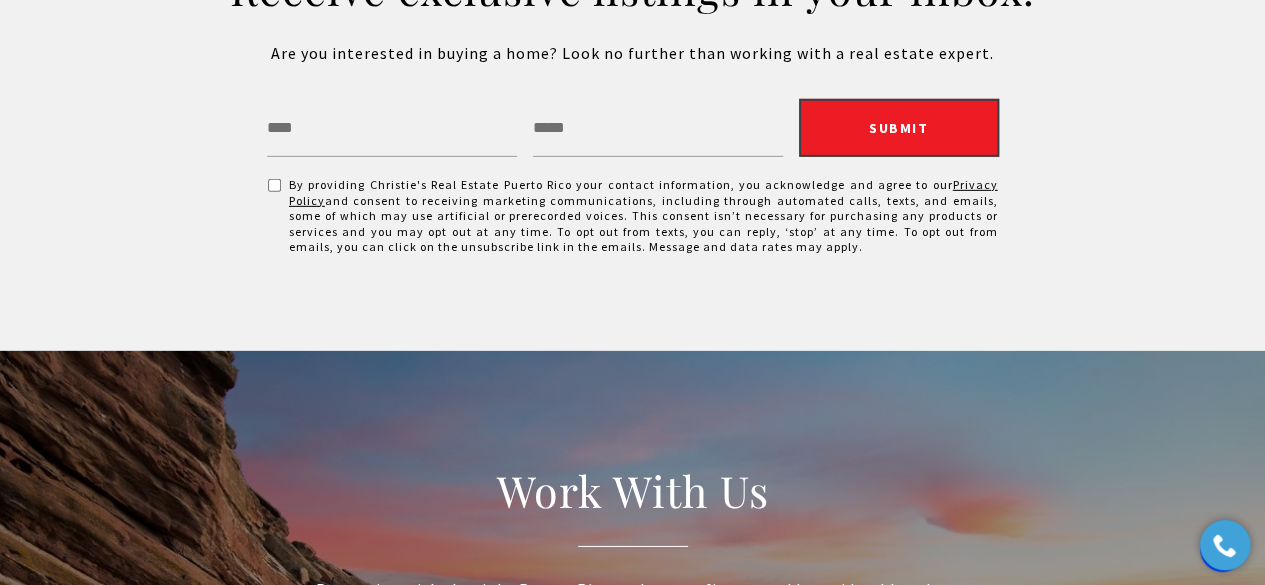 scroll, scrollTop: 2402, scrollLeft: 0, axis: vertical 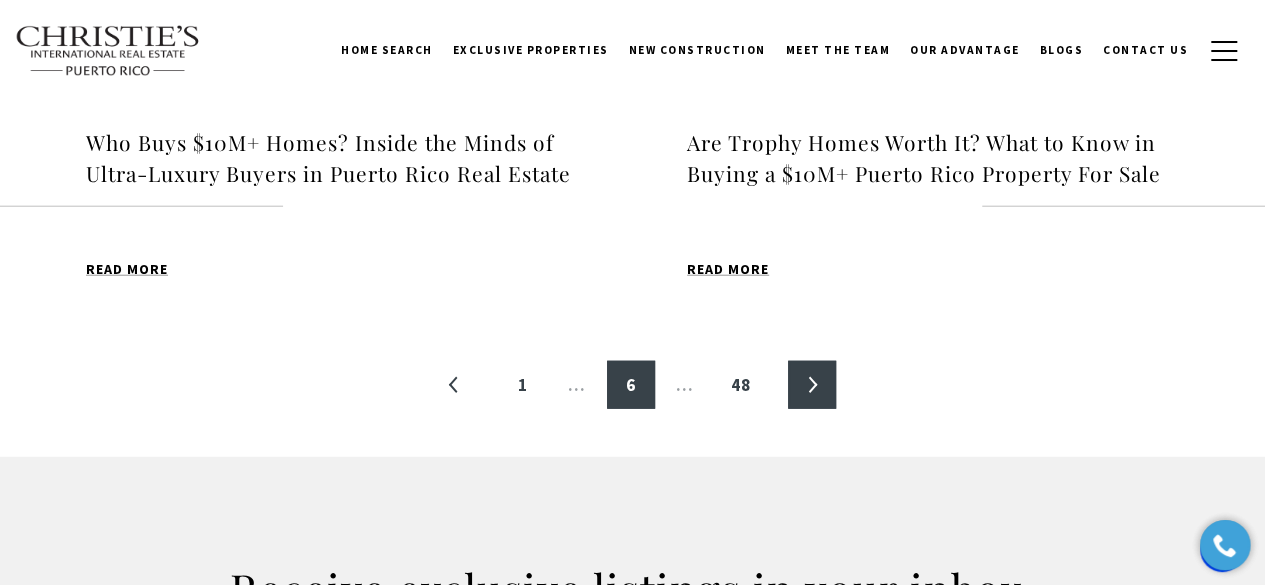 click on "»" at bounding box center (812, 385) 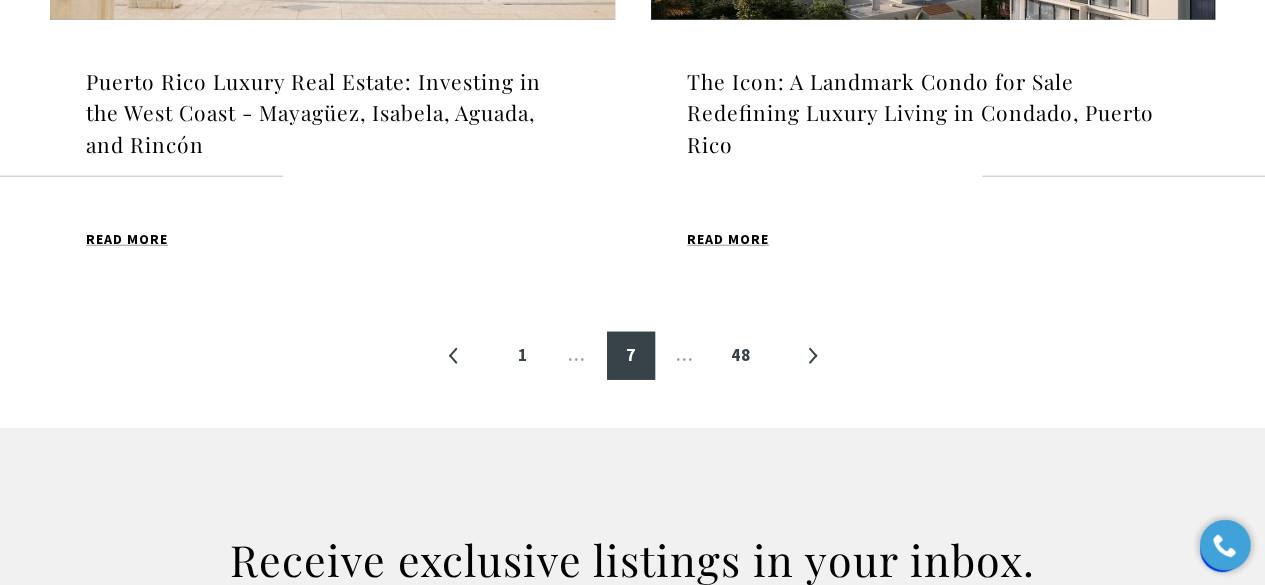scroll, scrollTop: 2702, scrollLeft: 0, axis: vertical 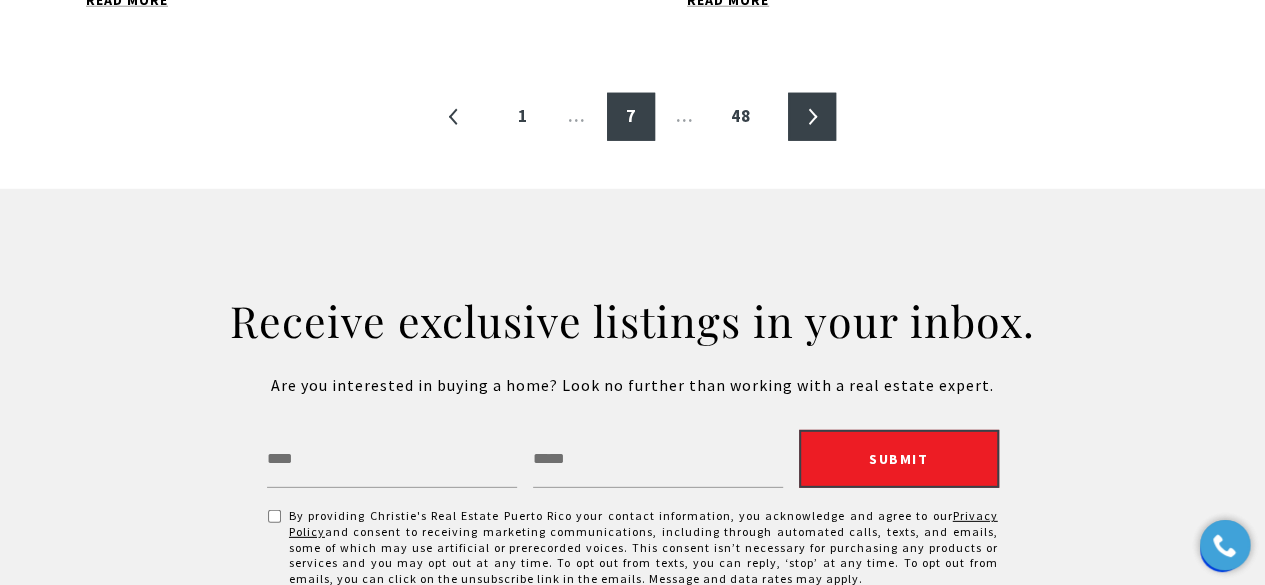 click on "»" at bounding box center [812, 117] 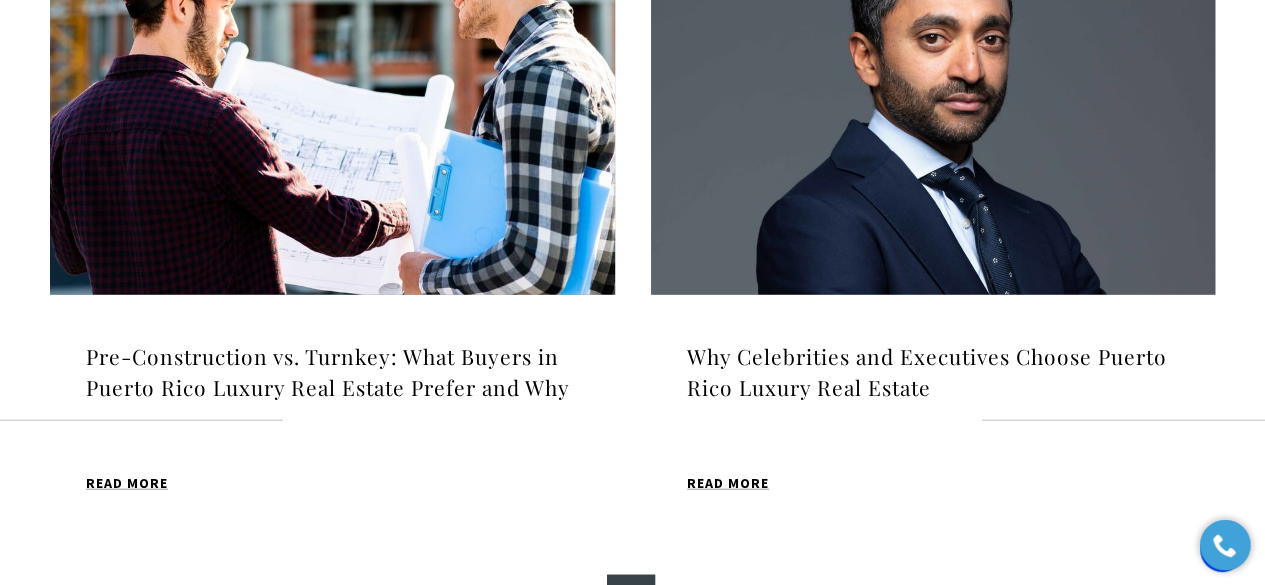 scroll, scrollTop: 2402, scrollLeft: 0, axis: vertical 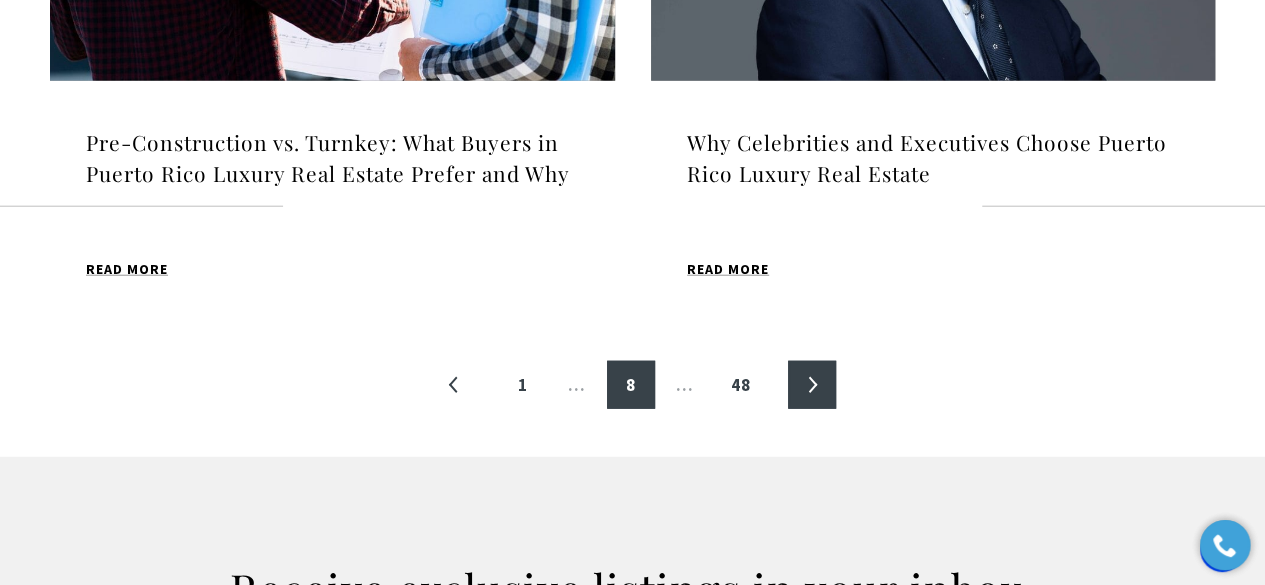 click on "»" at bounding box center [812, 385] 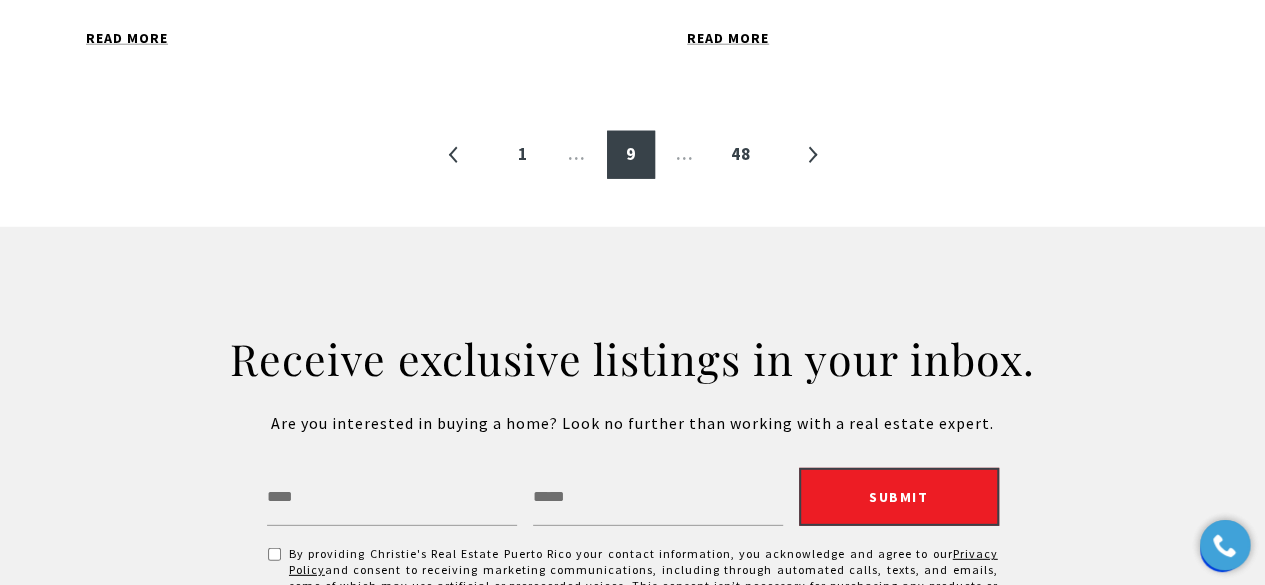 scroll, scrollTop: 2602, scrollLeft: 0, axis: vertical 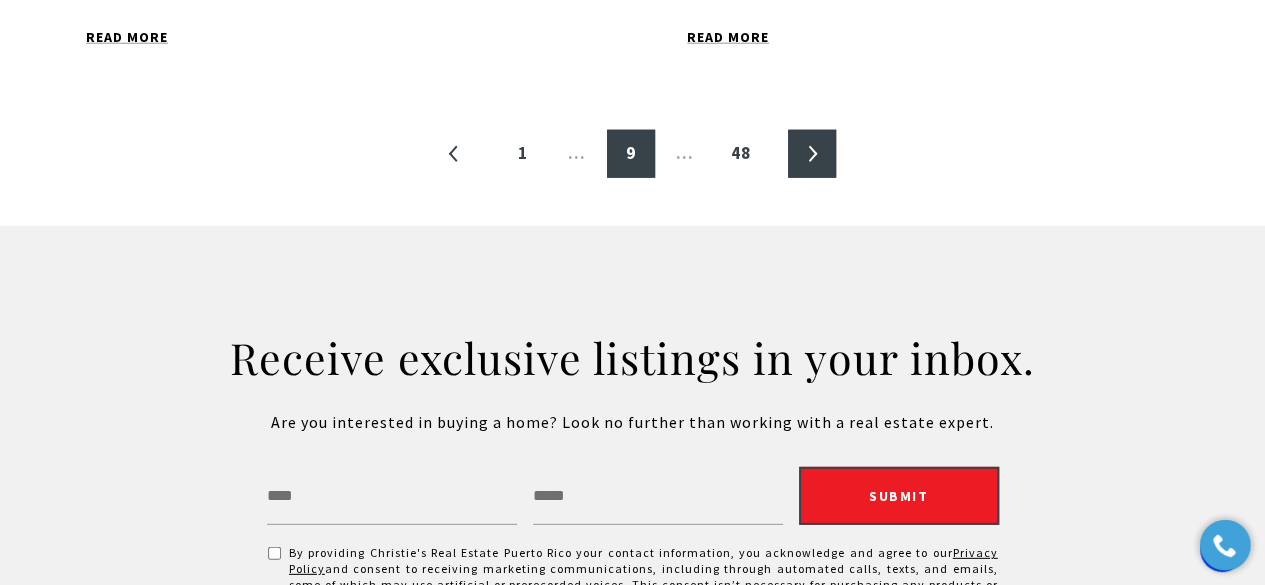 click on "»" at bounding box center (812, 154) 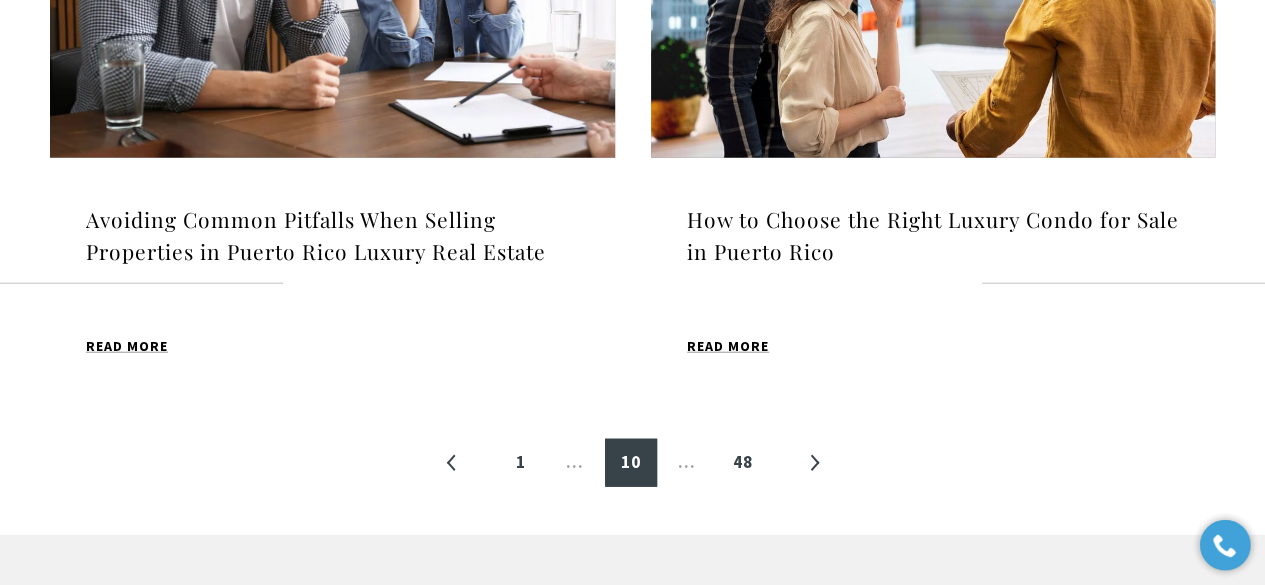 scroll, scrollTop: 2302, scrollLeft: 0, axis: vertical 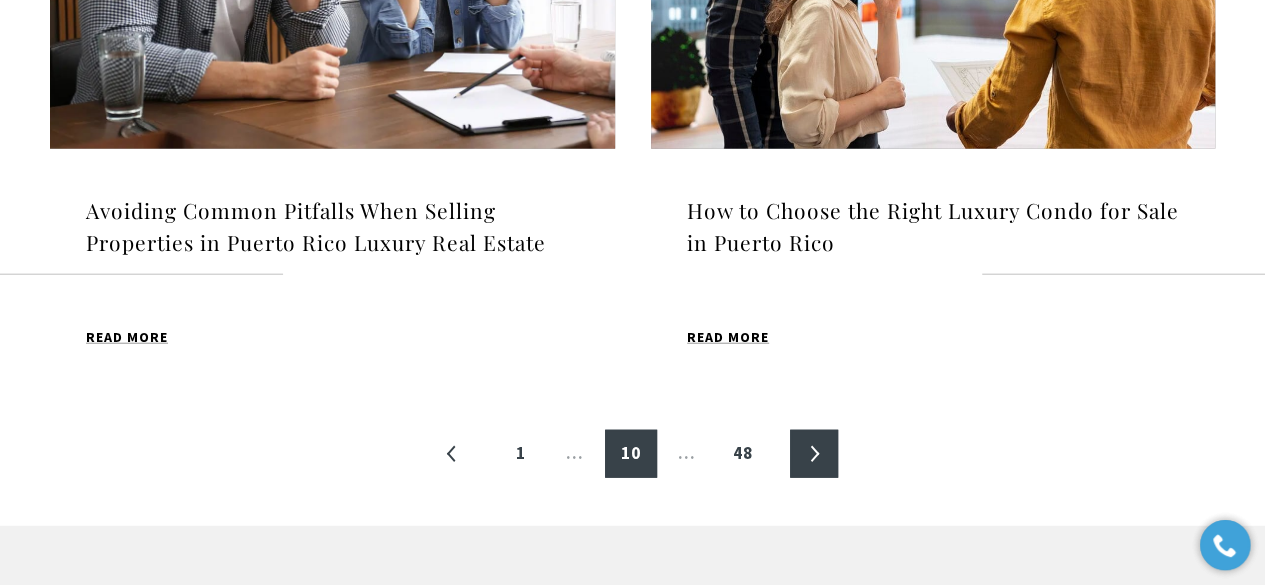 click on "»" at bounding box center [814, 454] 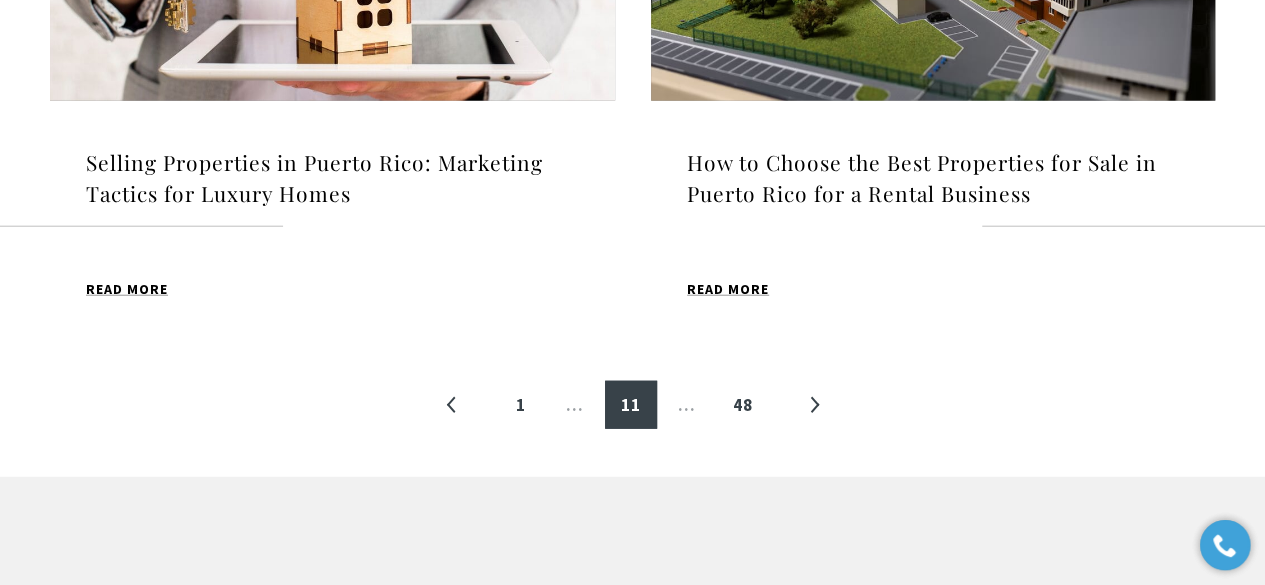 scroll, scrollTop: 2702, scrollLeft: 0, axis: vertical 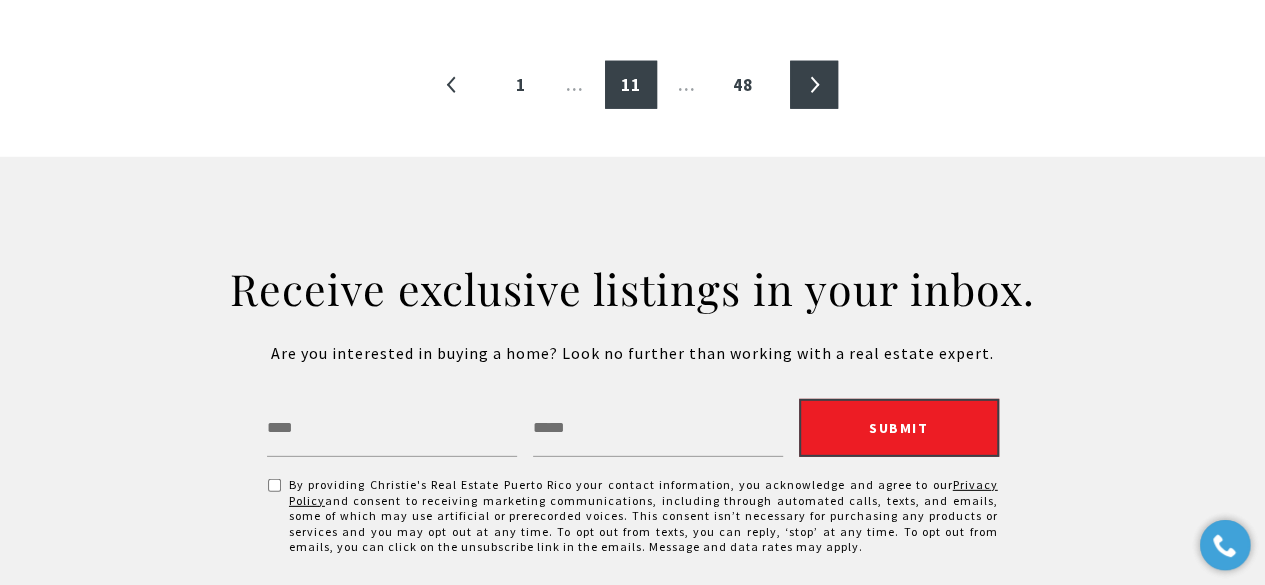 click on "»" at bounding box center [814, 85] 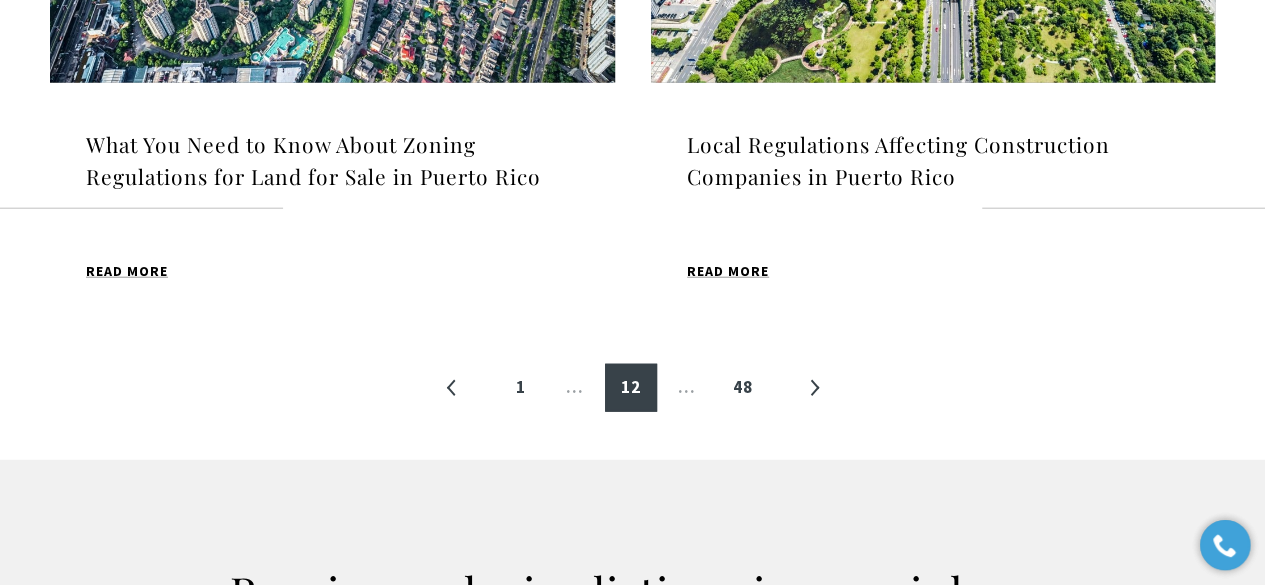 scroll, scrollTop: 2402, scrollLeft: 0, axis: vertical 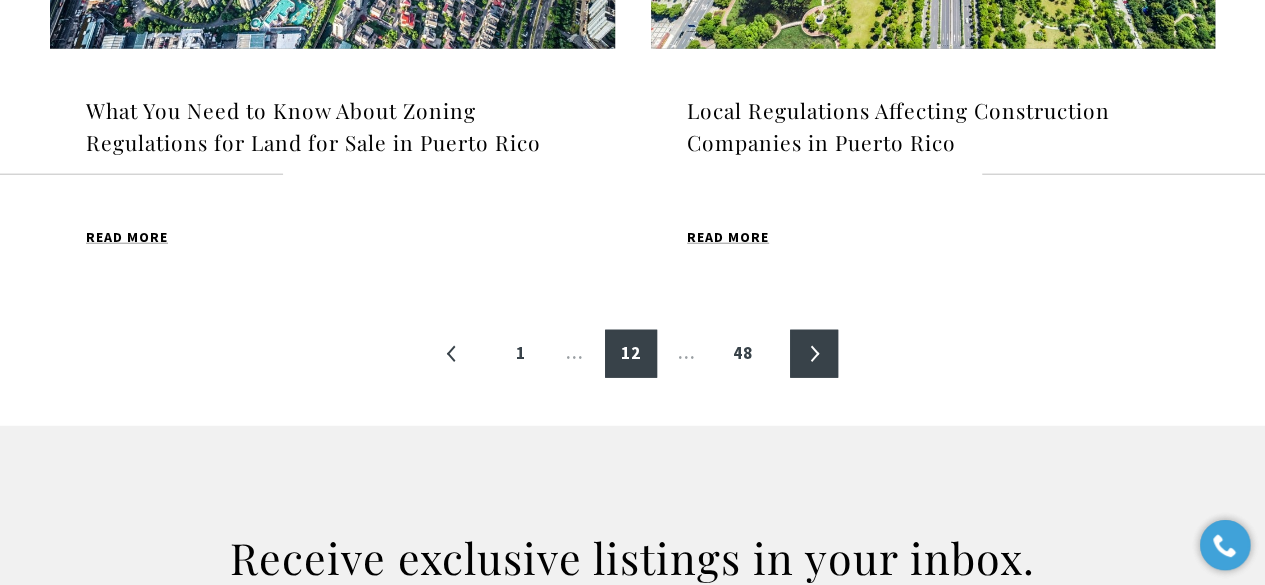 click on "»" at bounding box center [814, 354] 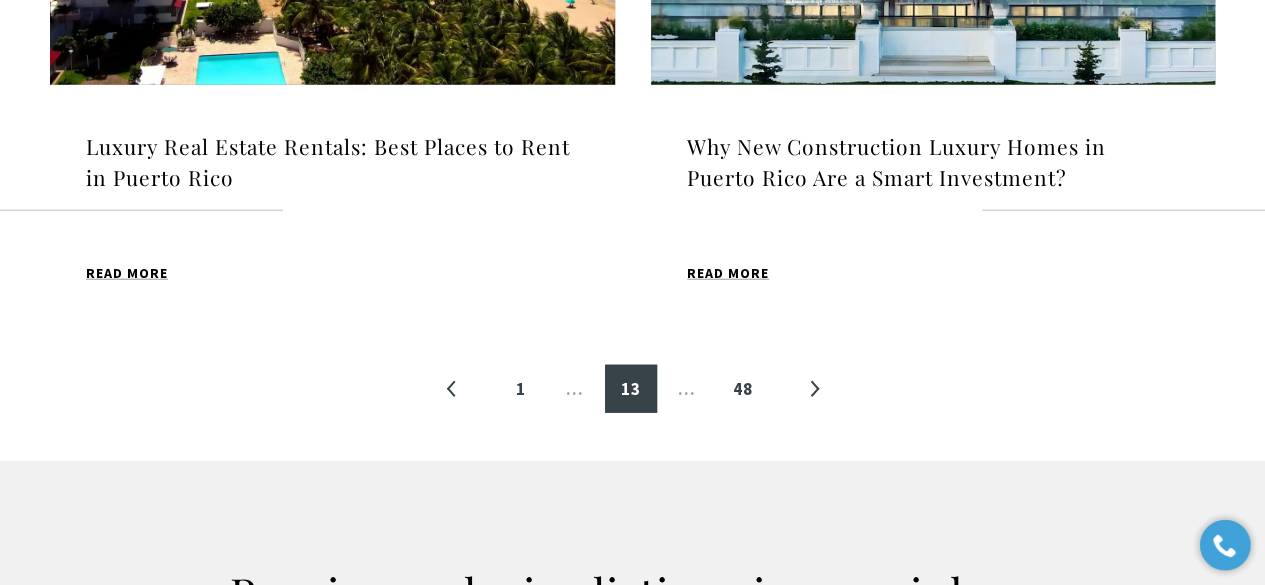 scroll, scrollTop: 2402, scrollLeft: 0, axis: vertical 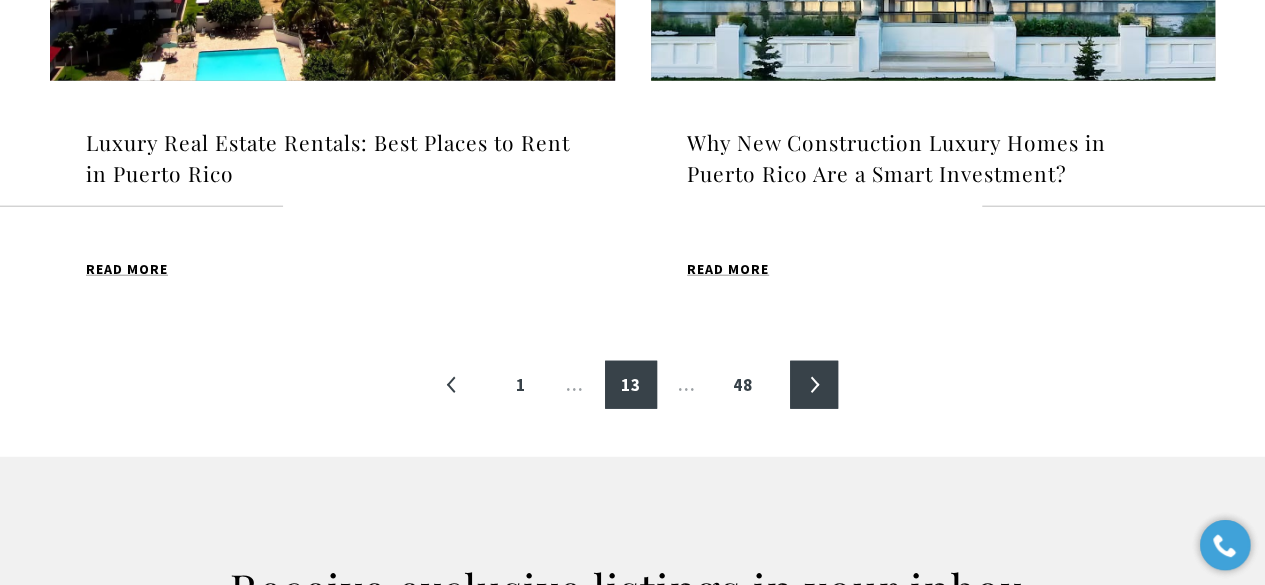 click on "»" at bounding box center [814, 385] 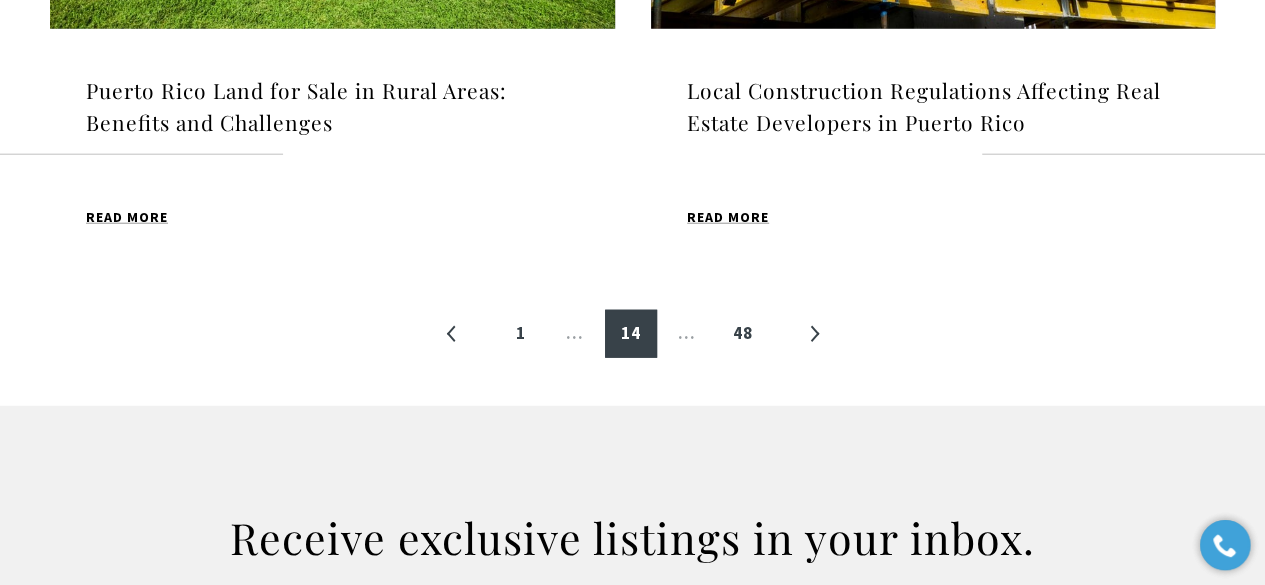 scroll, scrollTop: 2502, scrollLeft: 0, axis: vertical 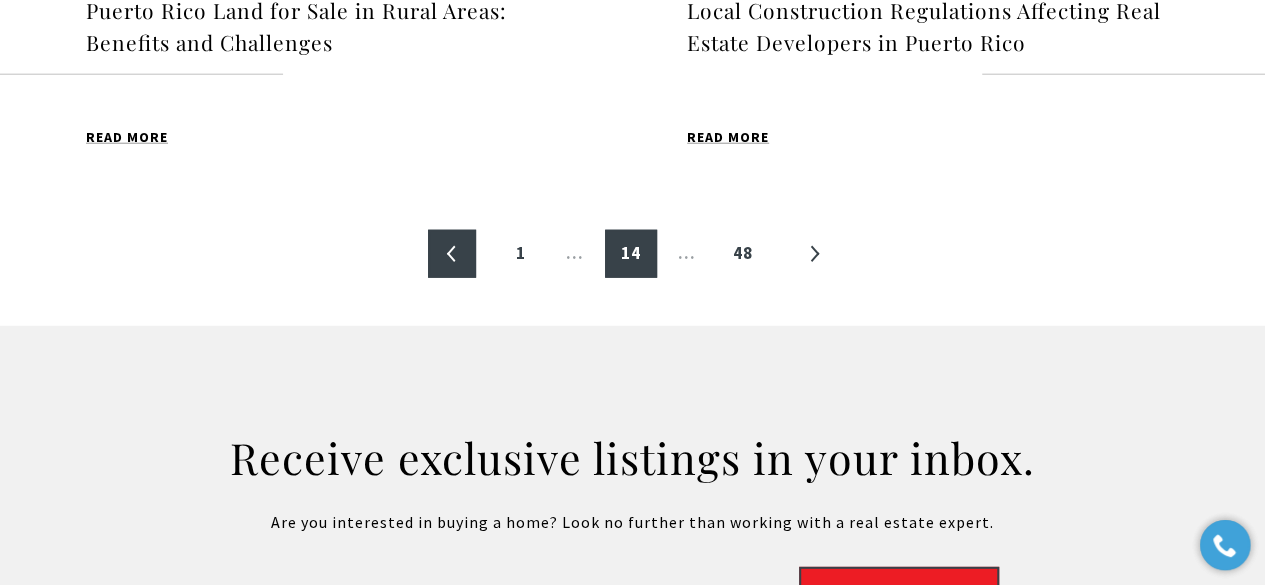 click on "«" at bounding box center (452, 254) 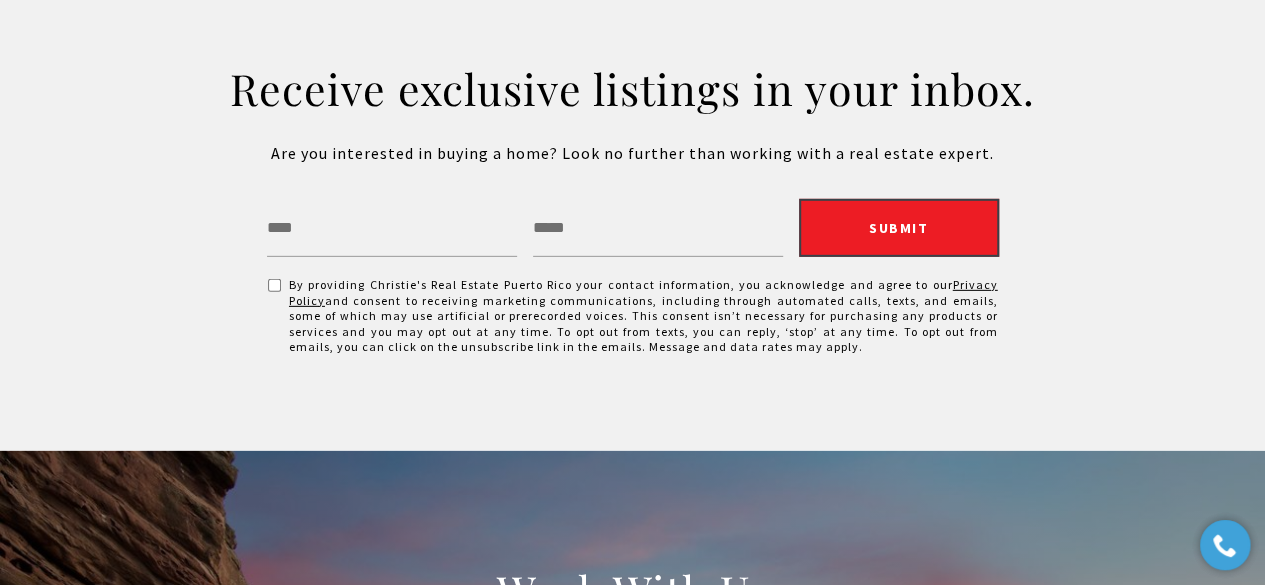 scroll, scrollTop: 2502, scrollLeft: 0, axis: vertical 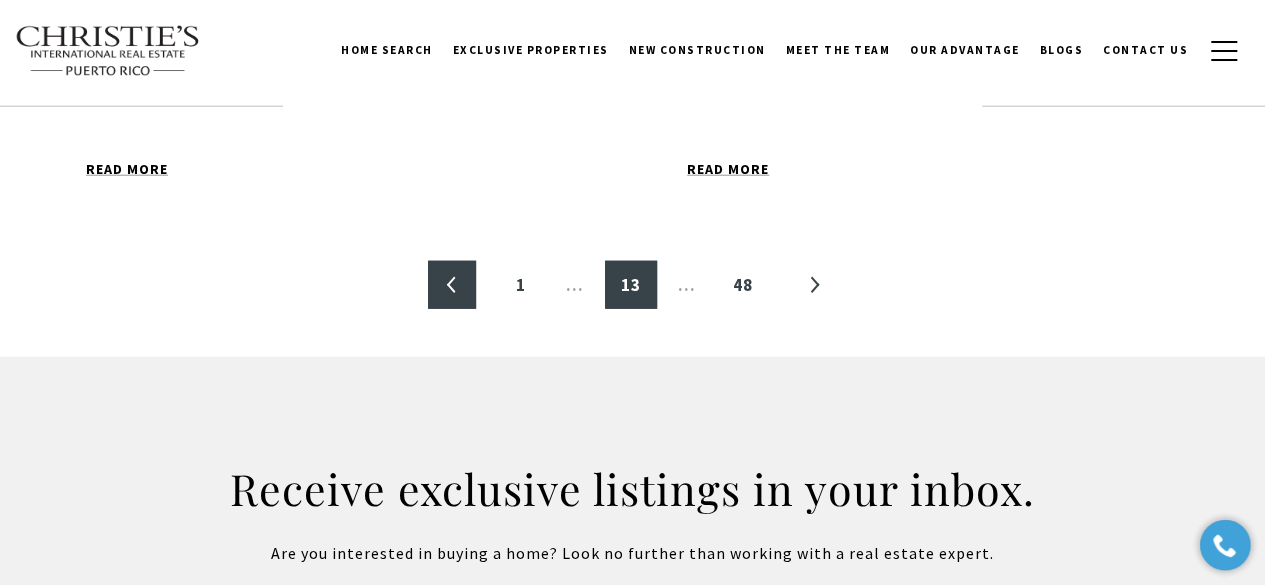 click on "«" at bounding box center (452, 285) 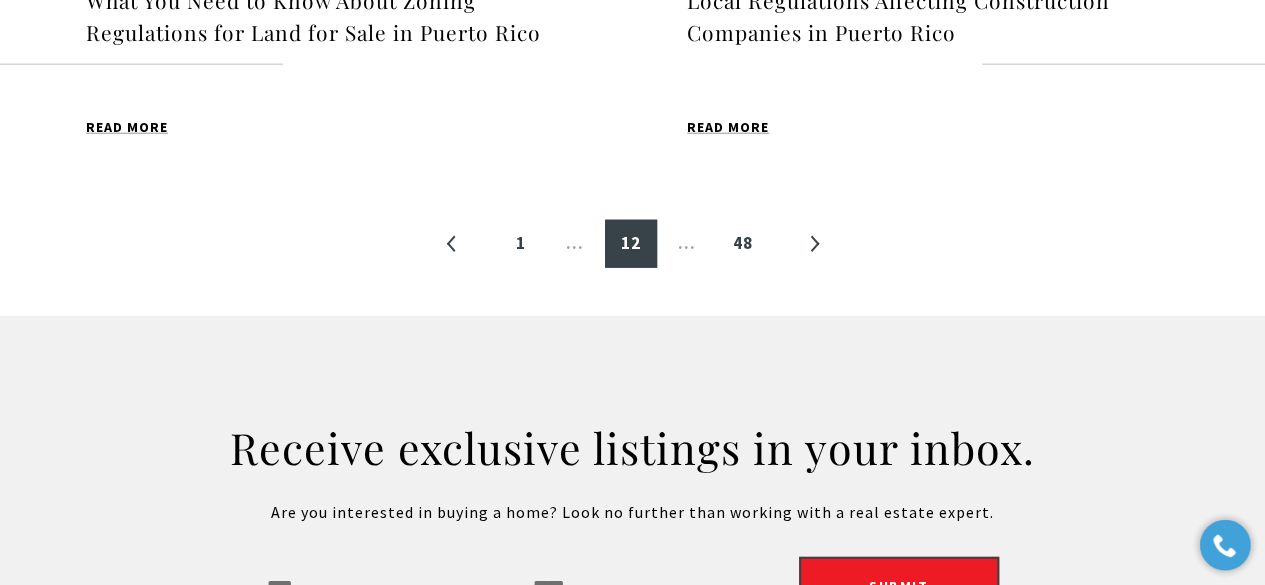 scroll, scrollTop: 2302, scrollLeft: 0, axis: vertical 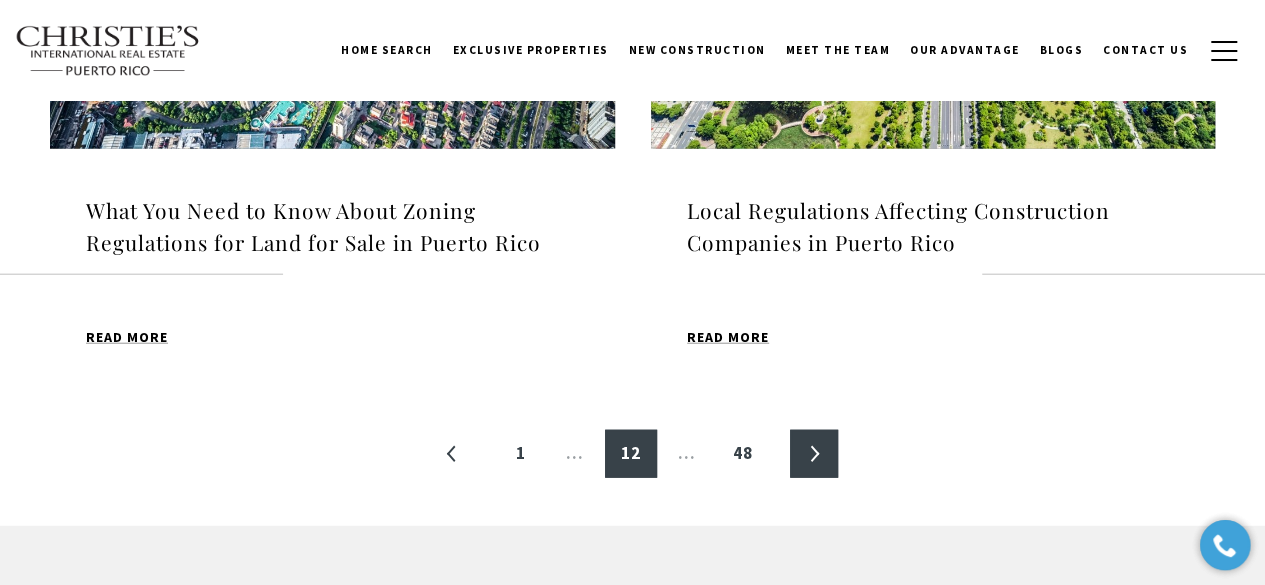 click on "»" at bounding box center [814, 454] 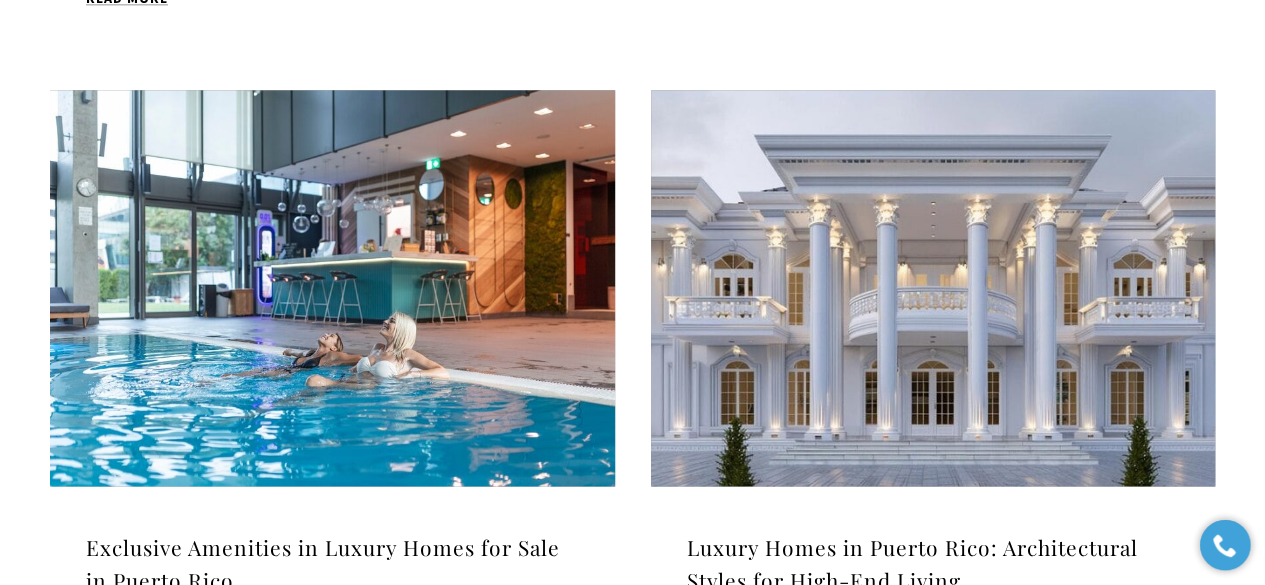 scroll, scrollTop: 1602, scrollLeft: 0, axis: vertical 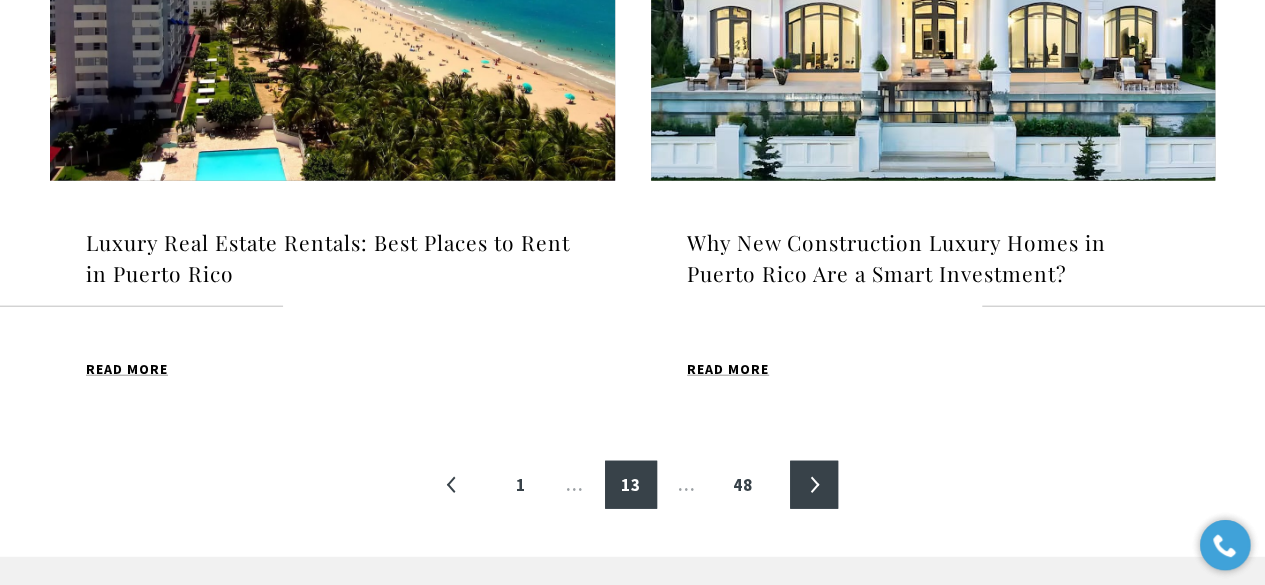 click on "»" at bounding box center [814, 485] 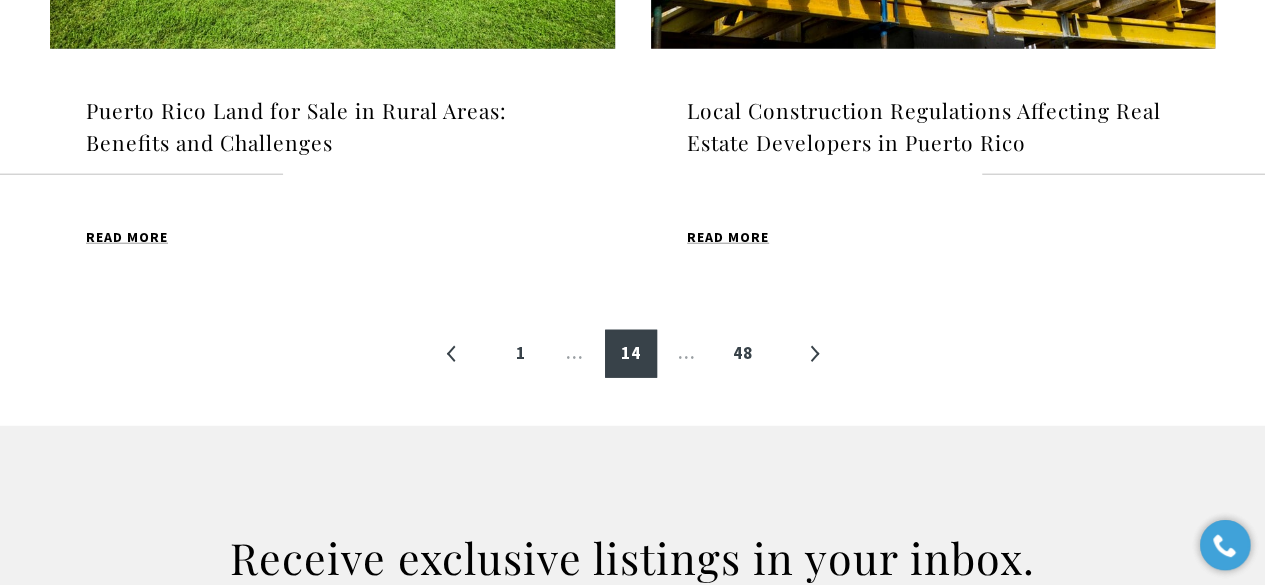 scroll, scrollTop: 2602, scrollLeft: 0, axis: vertical 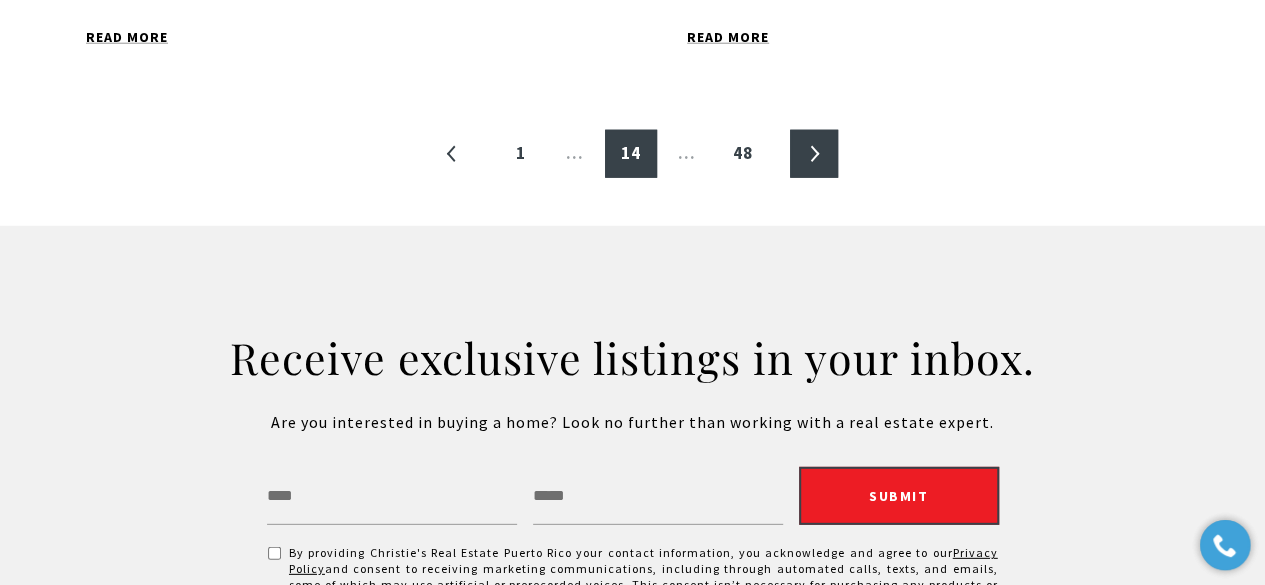 click on "»" at bounding box center (814, 154) 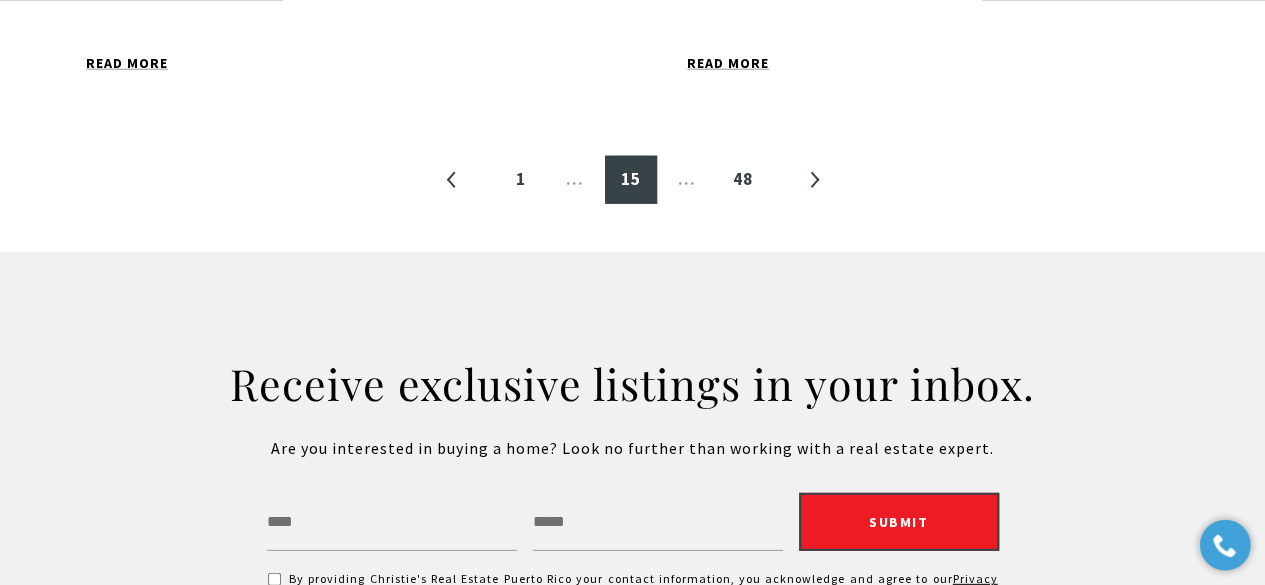 scroll, scrollTop: 2402, scrollLeft: 0, axis: vertical 